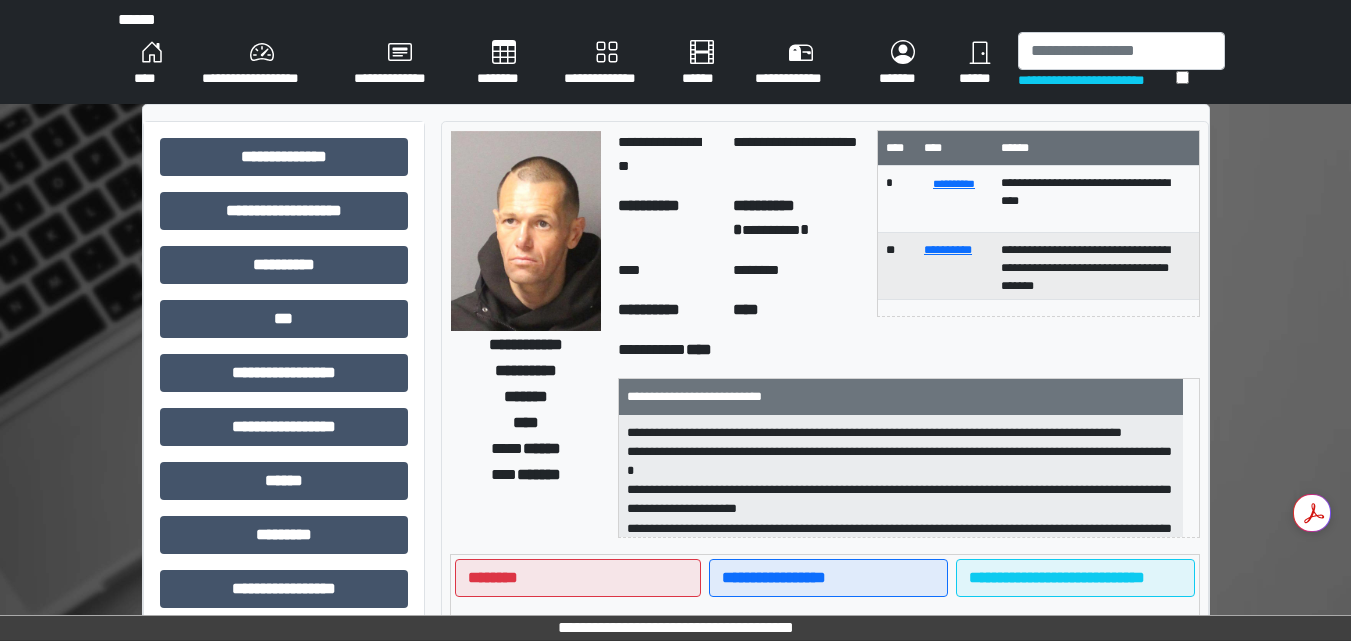 scroll, scrollTop: 0, scrollLeft: 0, axis: both 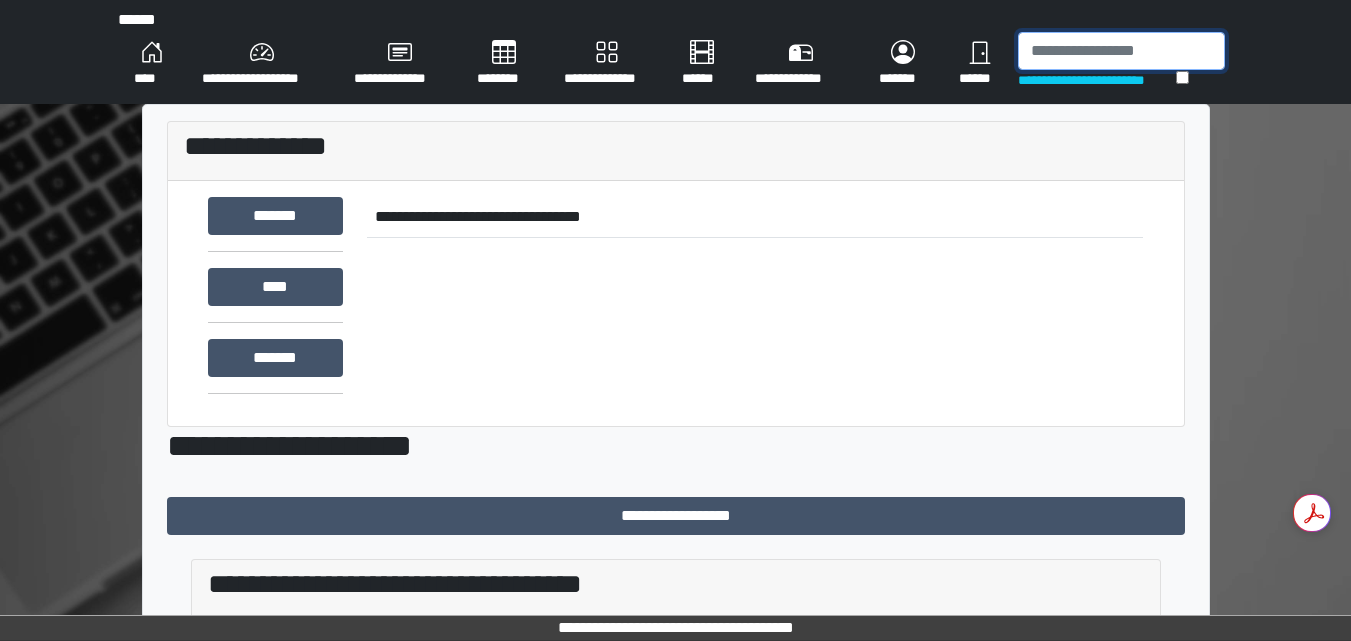 click at bounding box center (1121, 51) 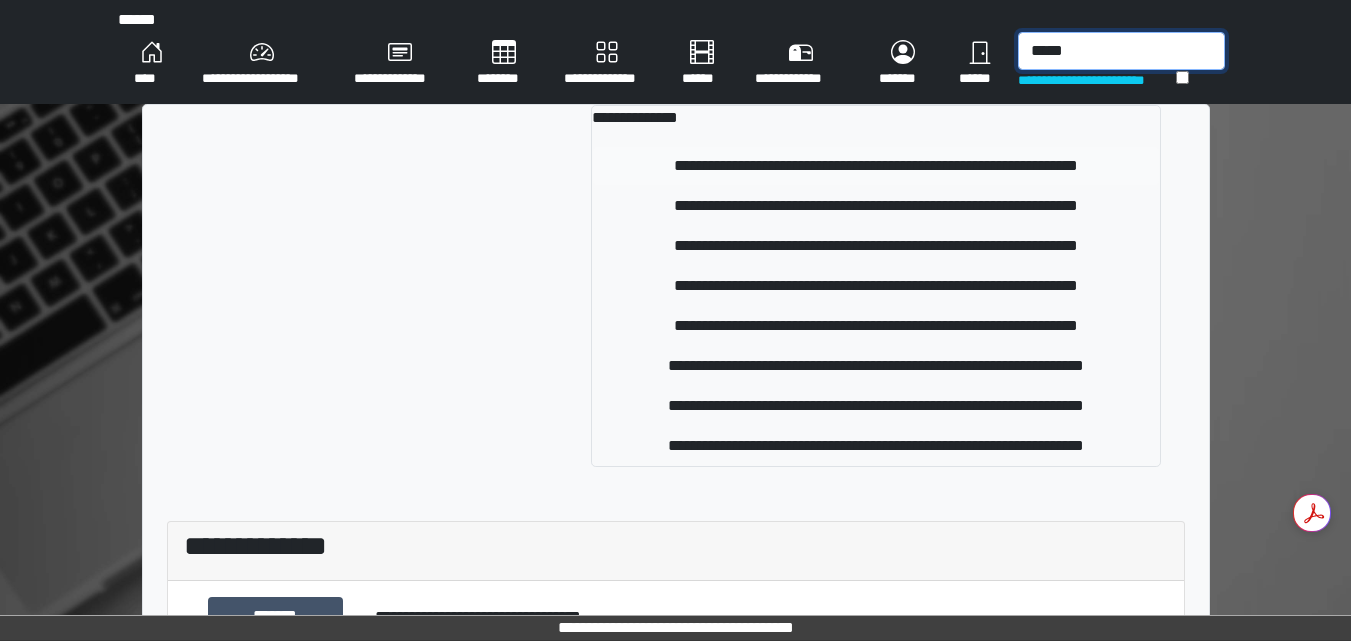 type on "*****" 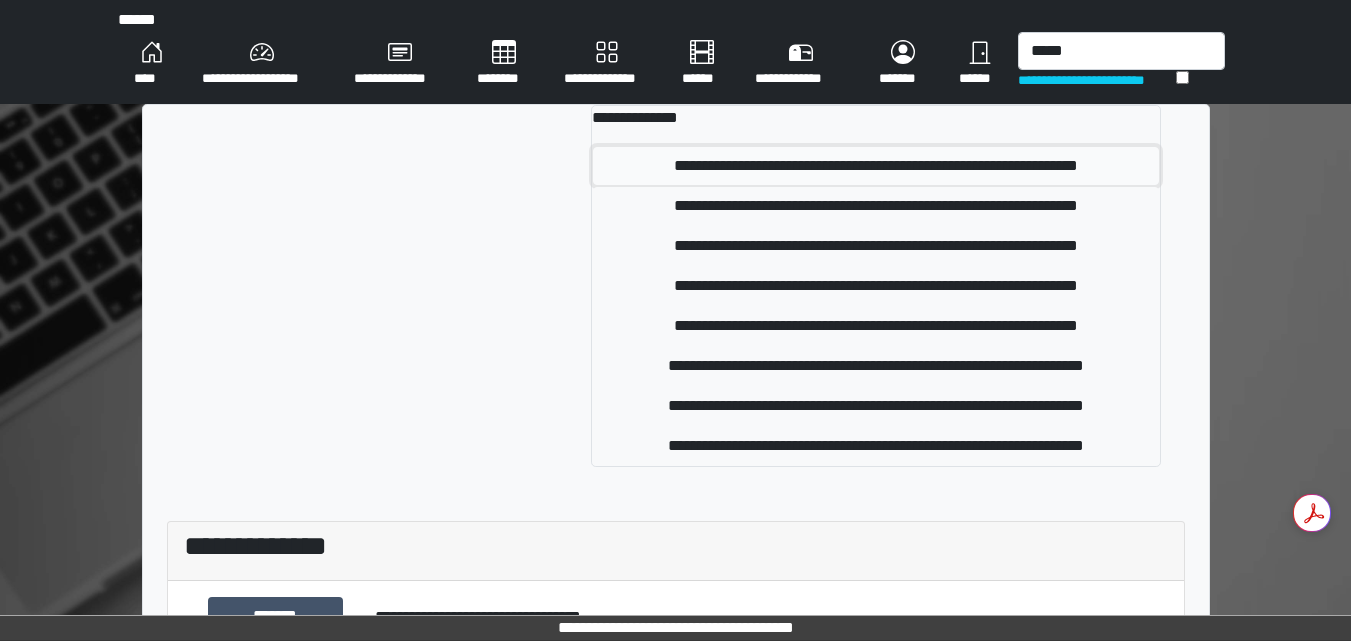 click on "**********" at bounding box center [875, 166] 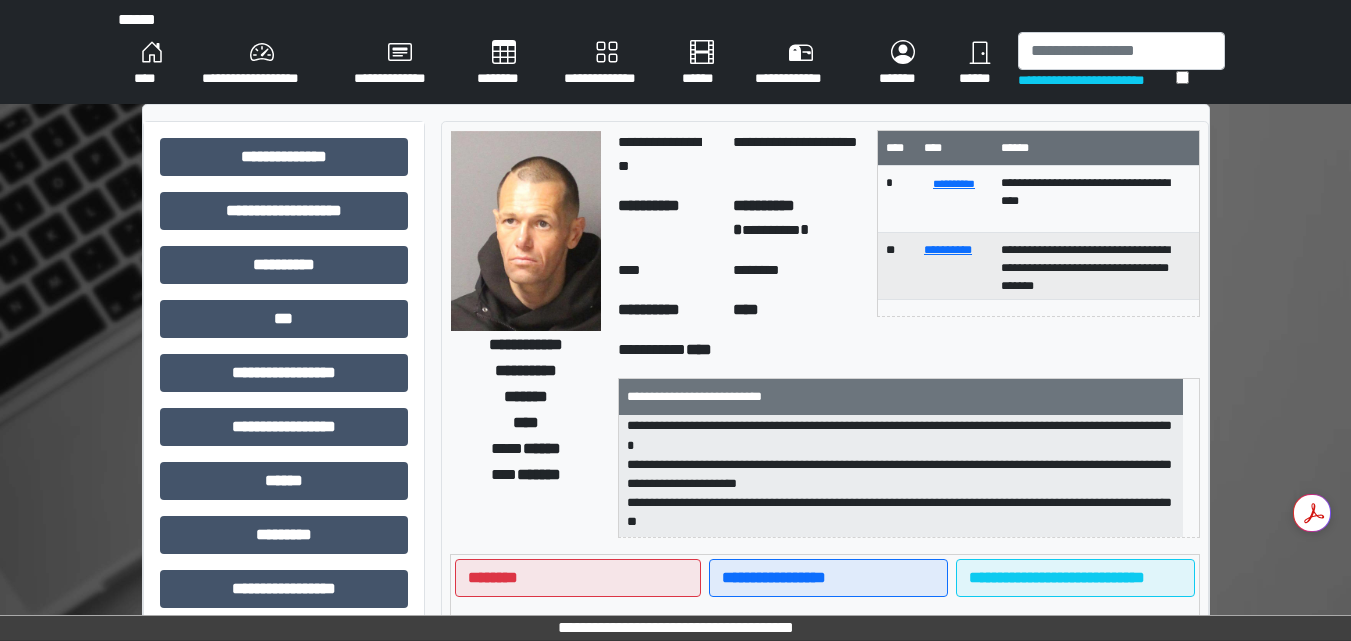 scroll, scrollTop: 0, scrollLeft: 0, axis: both 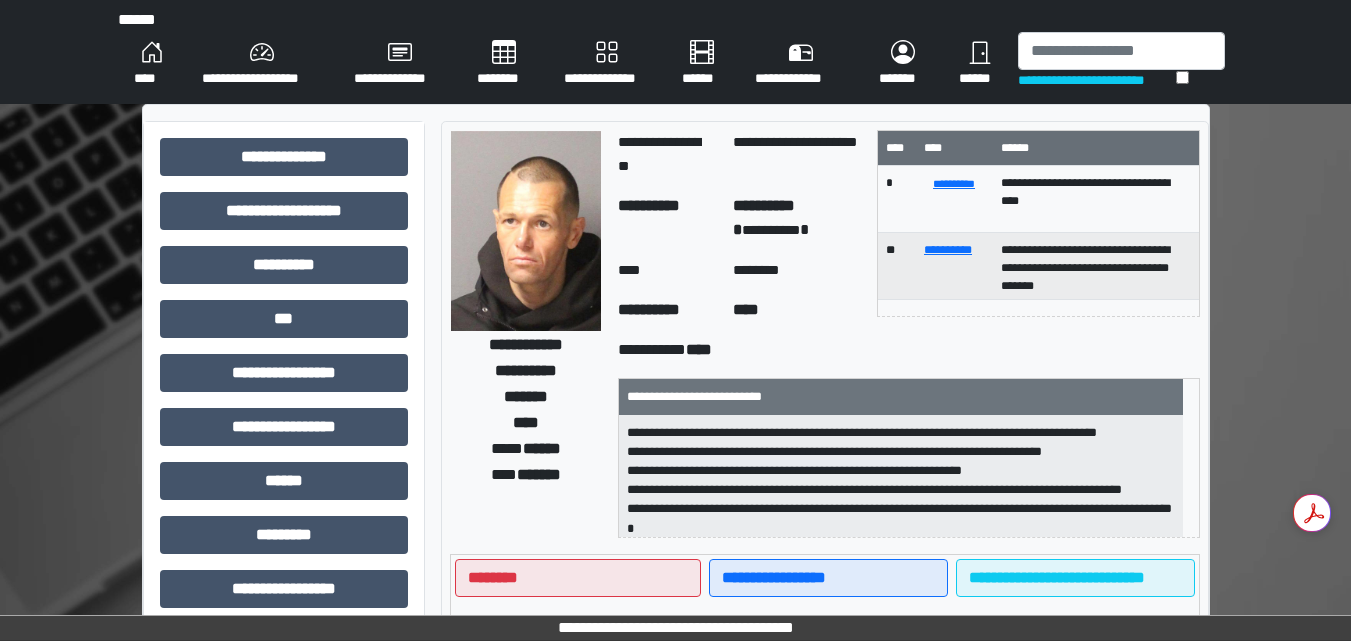 click on "****" at bounding box center (152, 64) 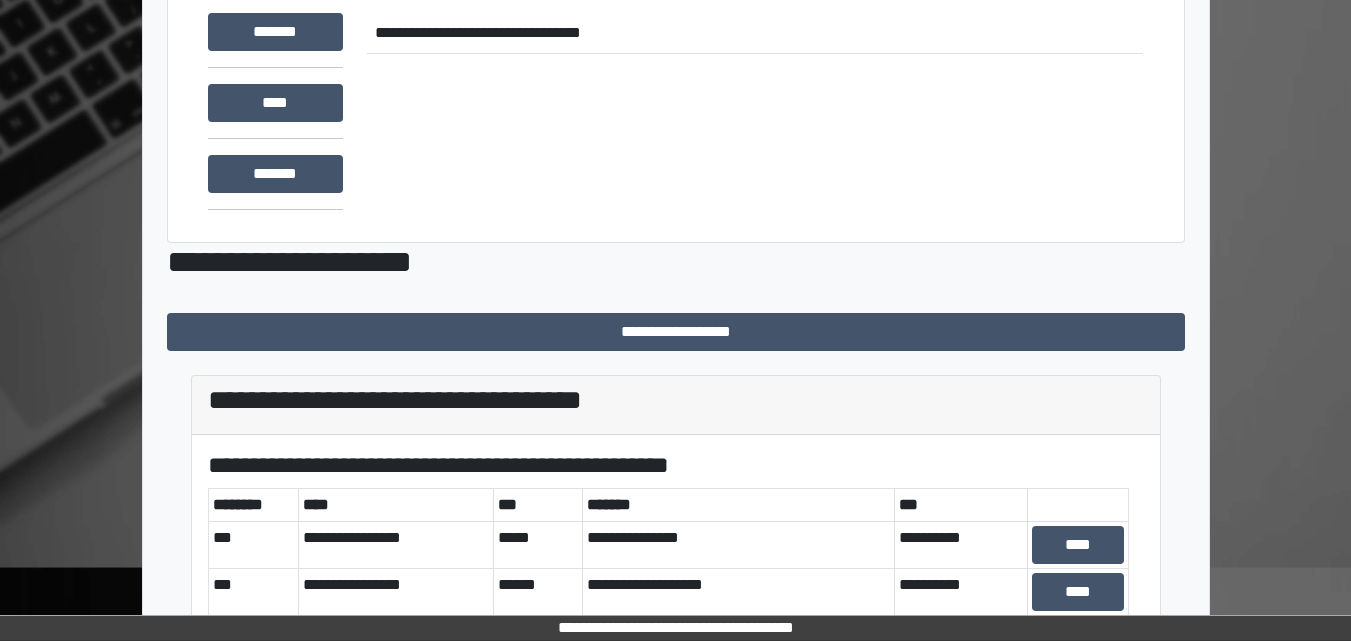 scroll, scrollTop: 329, scrollLeft: 0, axis: vertical 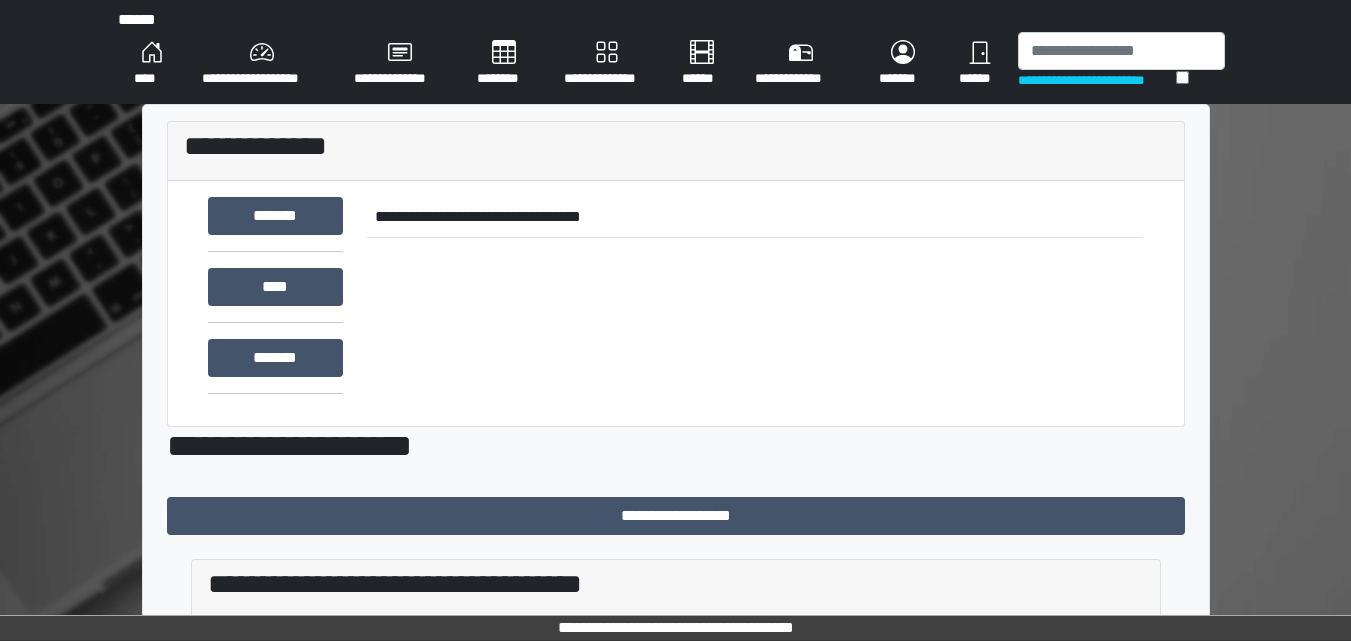 click on "****" at bounding box center (152, 64) 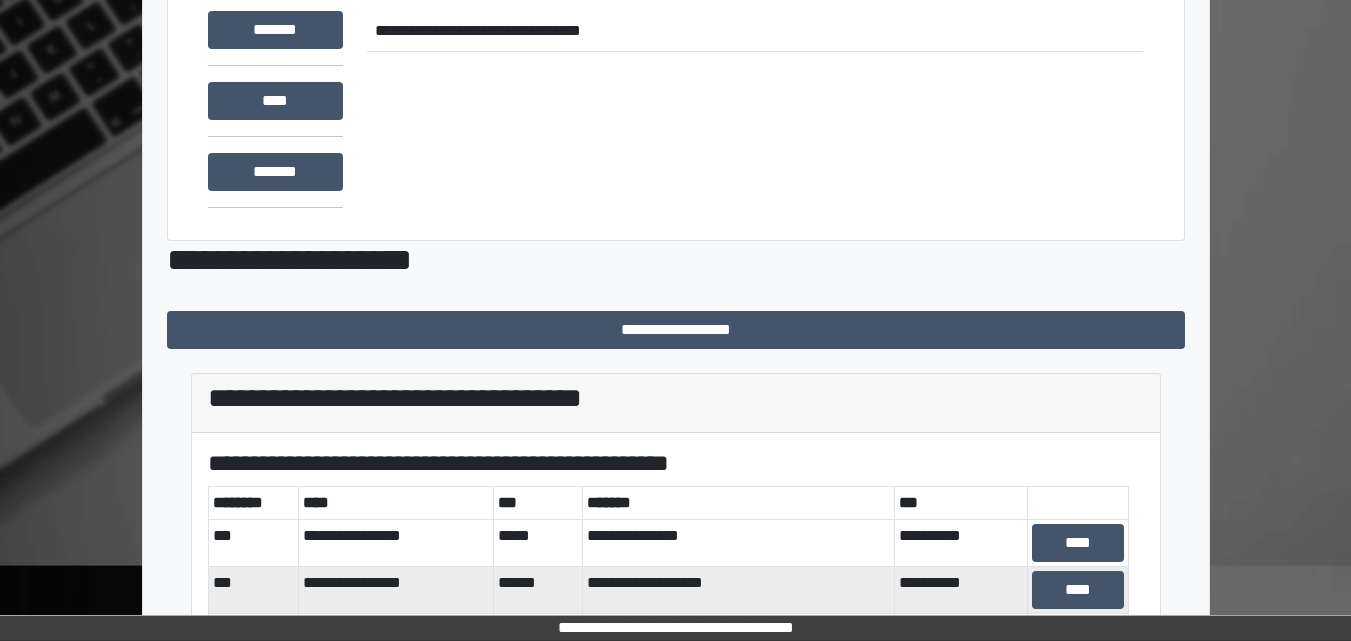 scroll, scrollTop: 329, scrollLeft: 0, axis: vertical 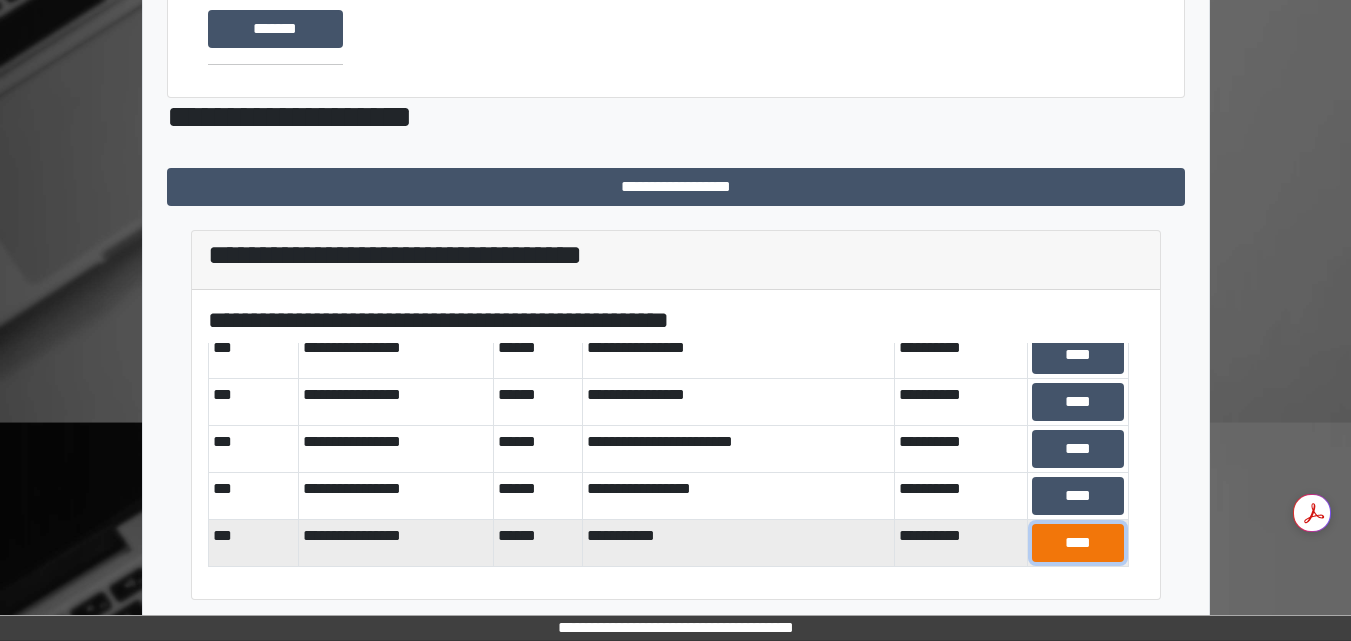 click on "****" at bounding box center (1078, 543) 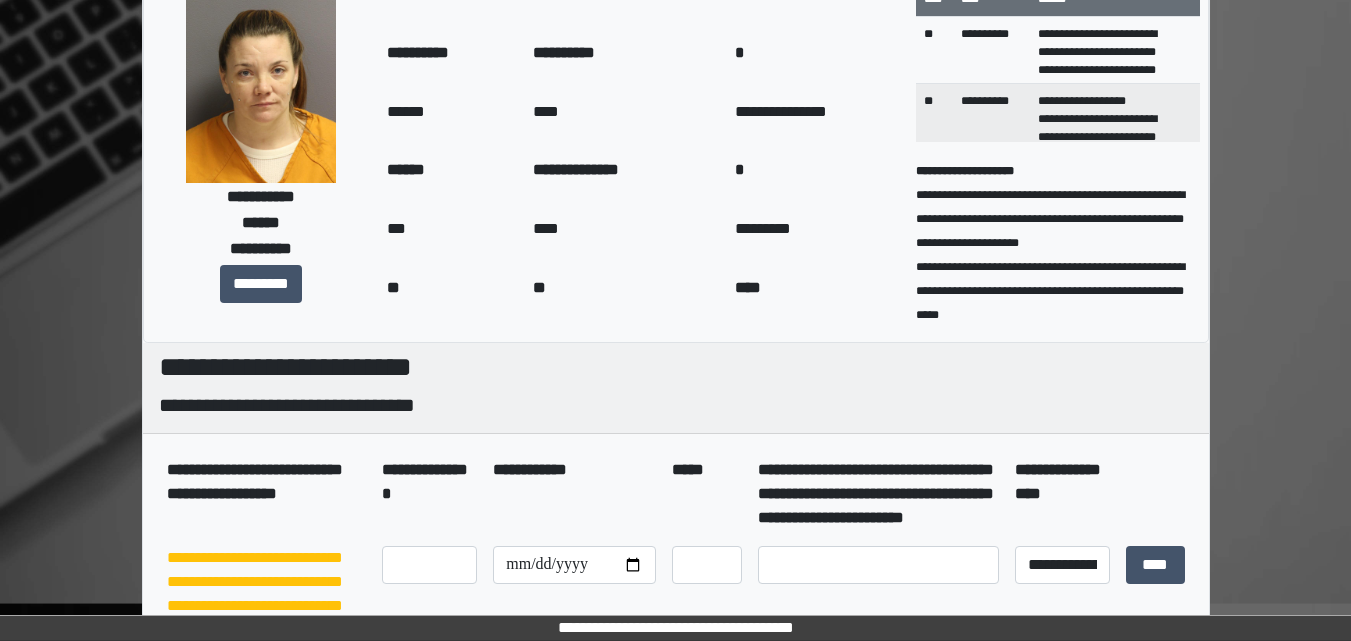 scroll, scrollTop: 0, scrollLeft: 0, axis: both 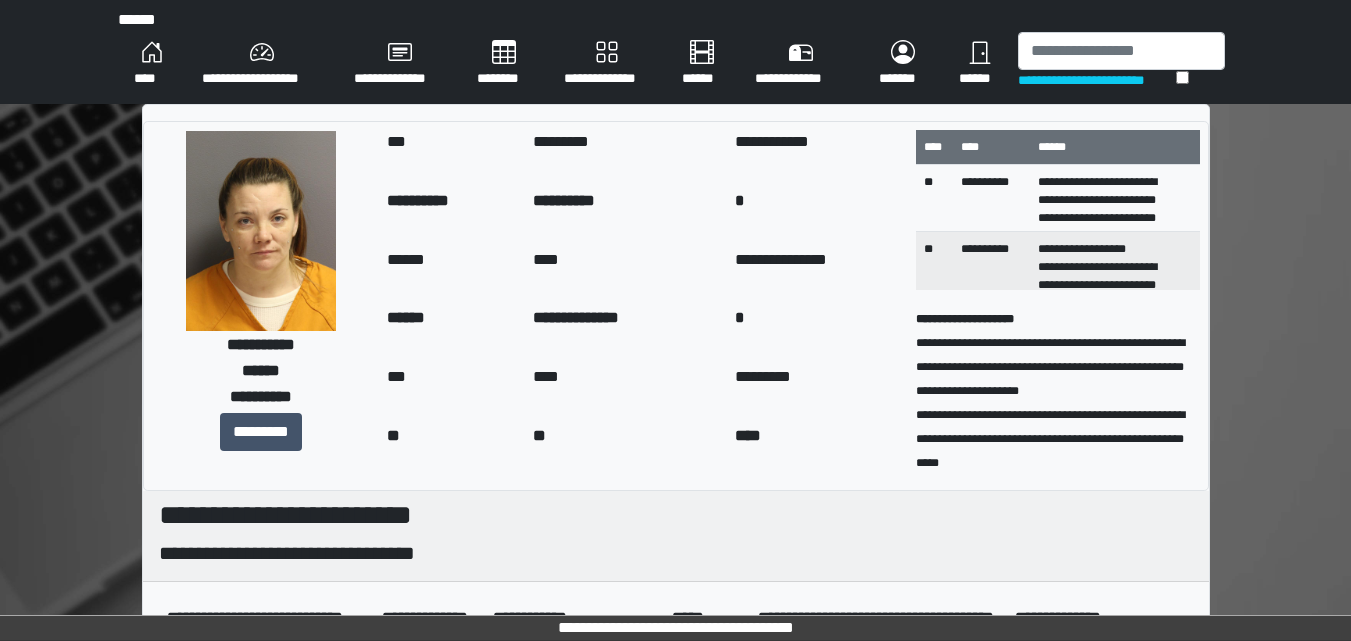 click on "****" at bounding box center [152, 64] 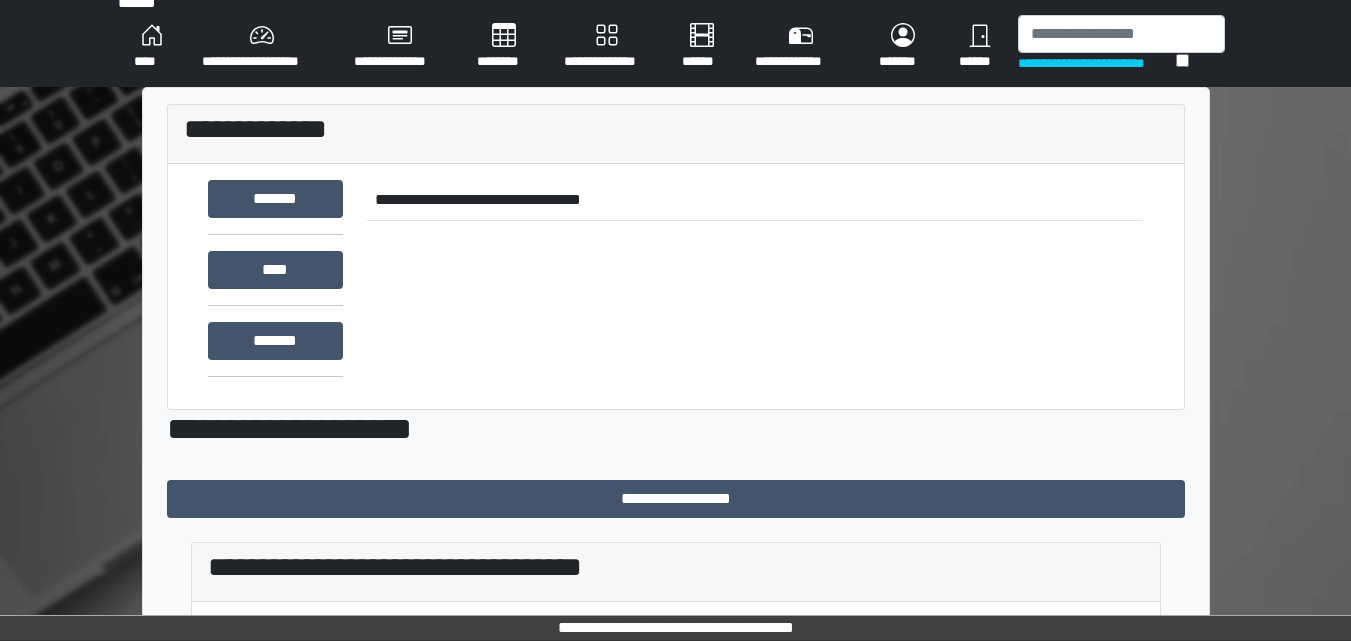 scroll, scrollTop: 329, scrollLeft: 0, axis: vertical 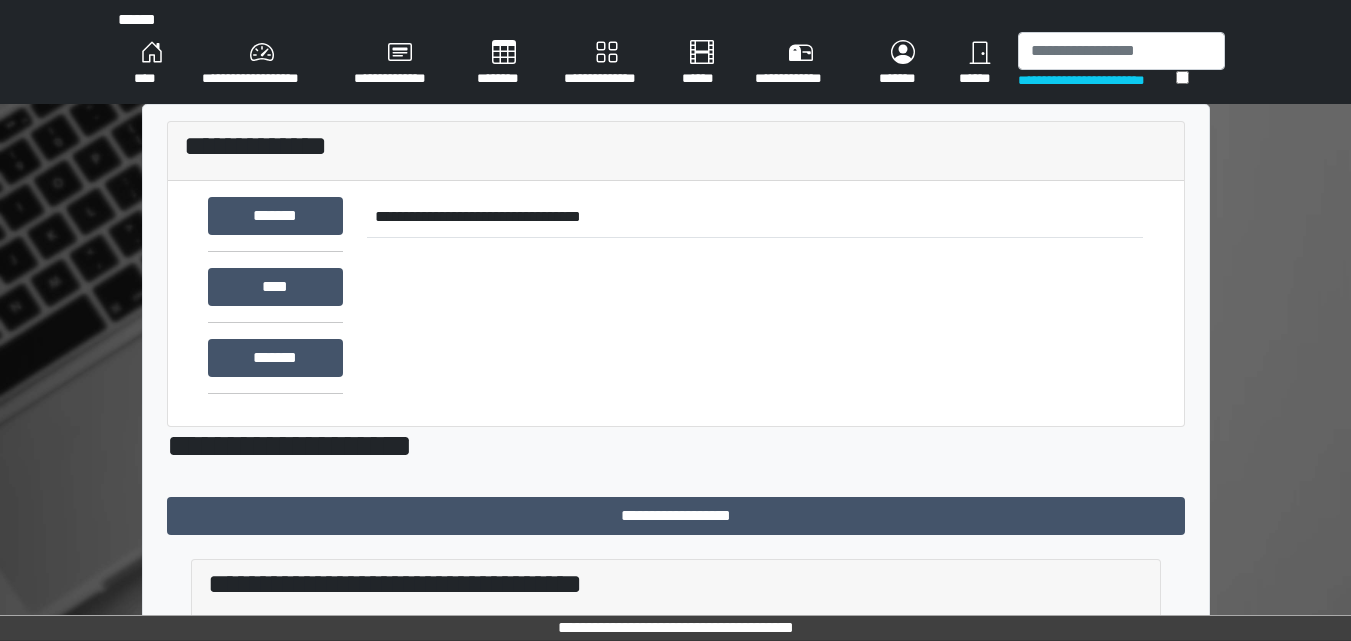 click on "****" at bounding box center [152, 64] 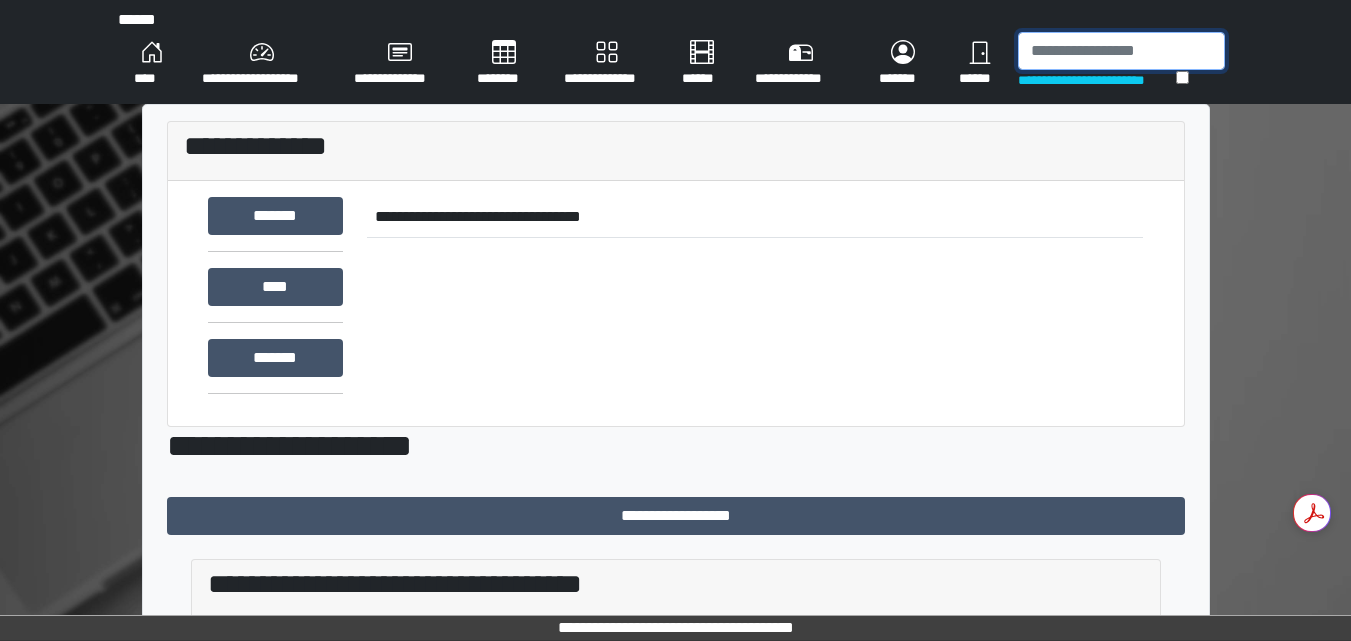 click at bounding box center [1121, 51] 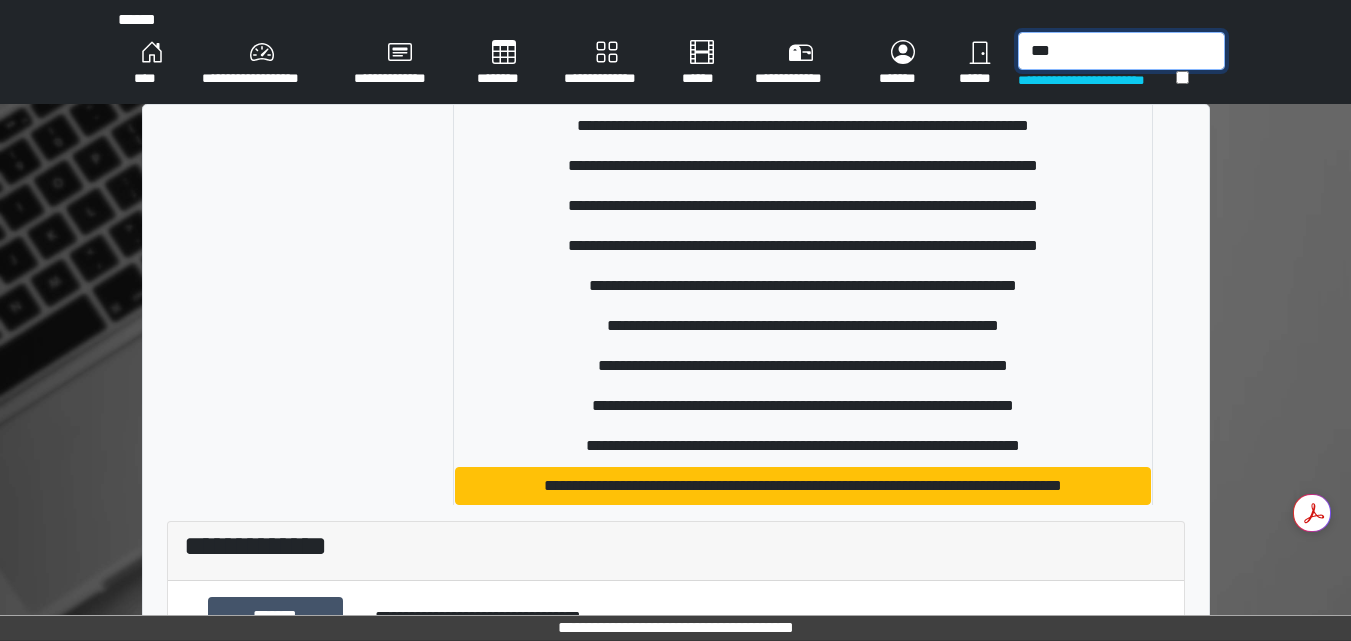 scroll, scrollTop: 500, scrollLeft: 0, axis: vertical 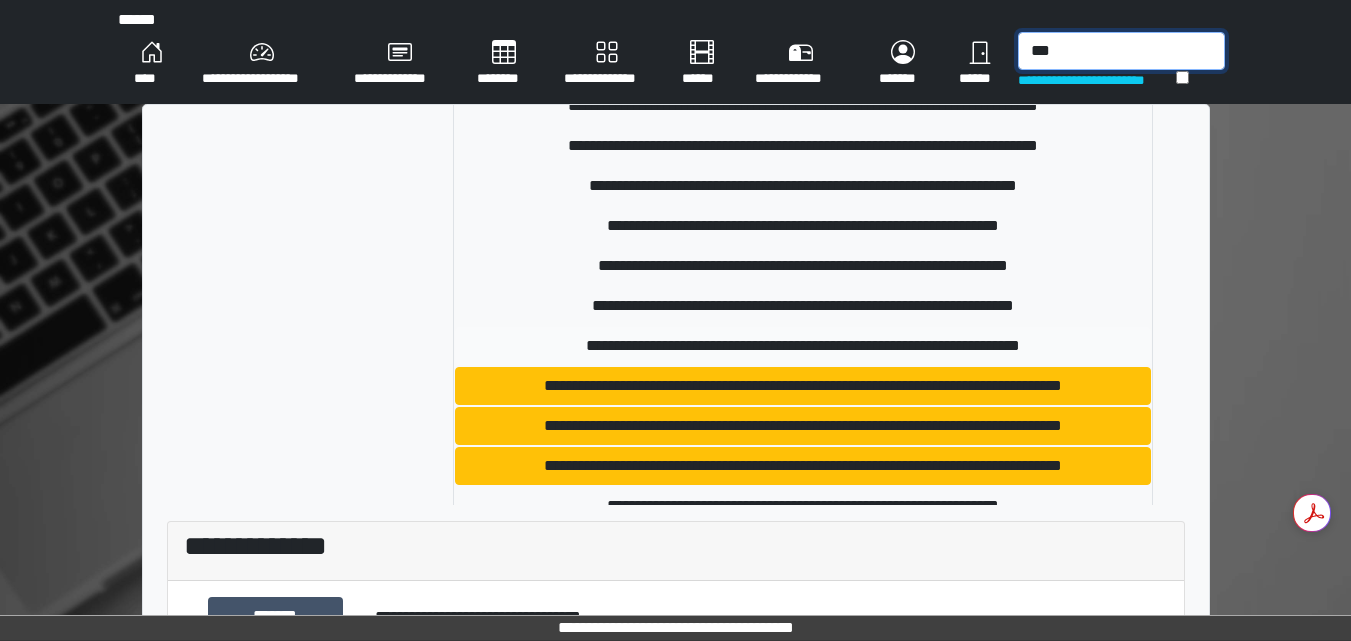 type on "***" 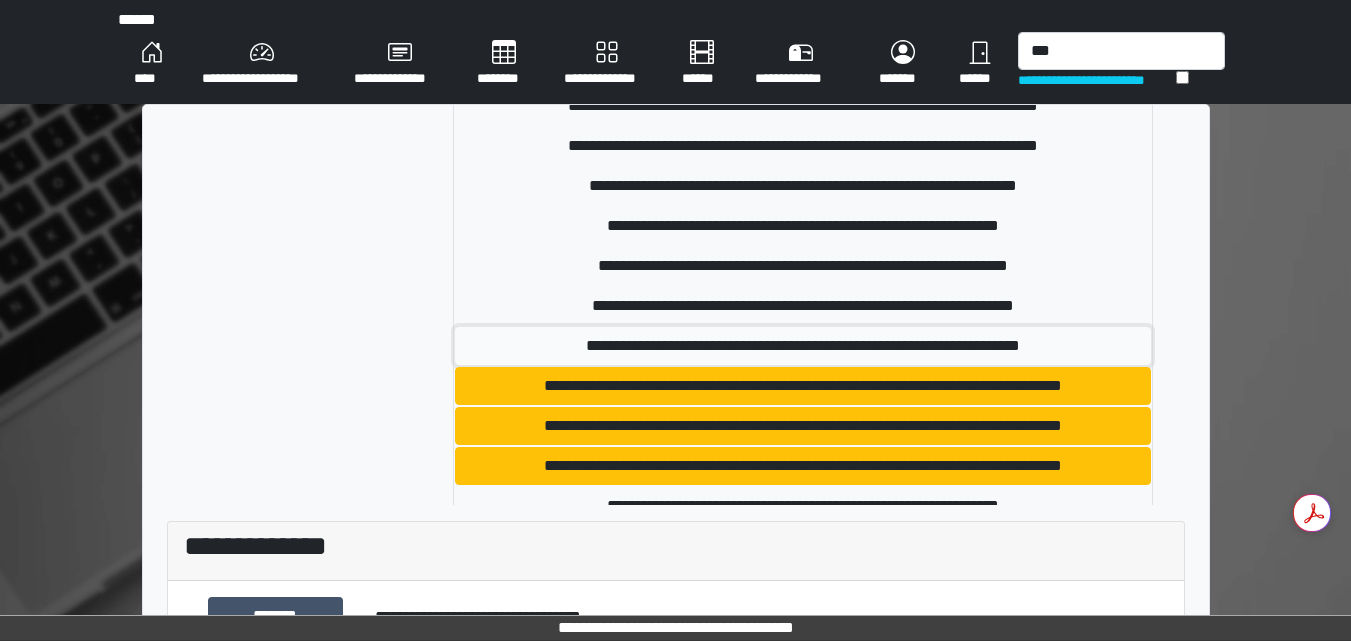 click on "**********" at bounding box center (803, 346) 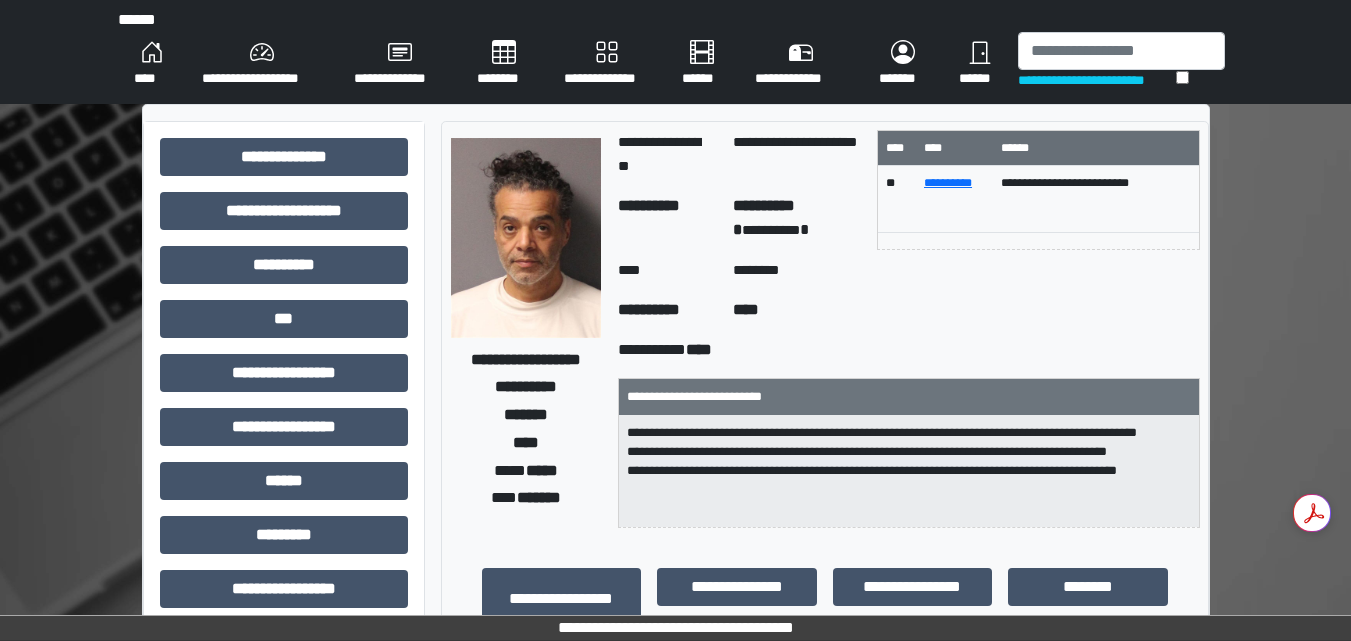 click on "****" at bounding box center [152, 64] 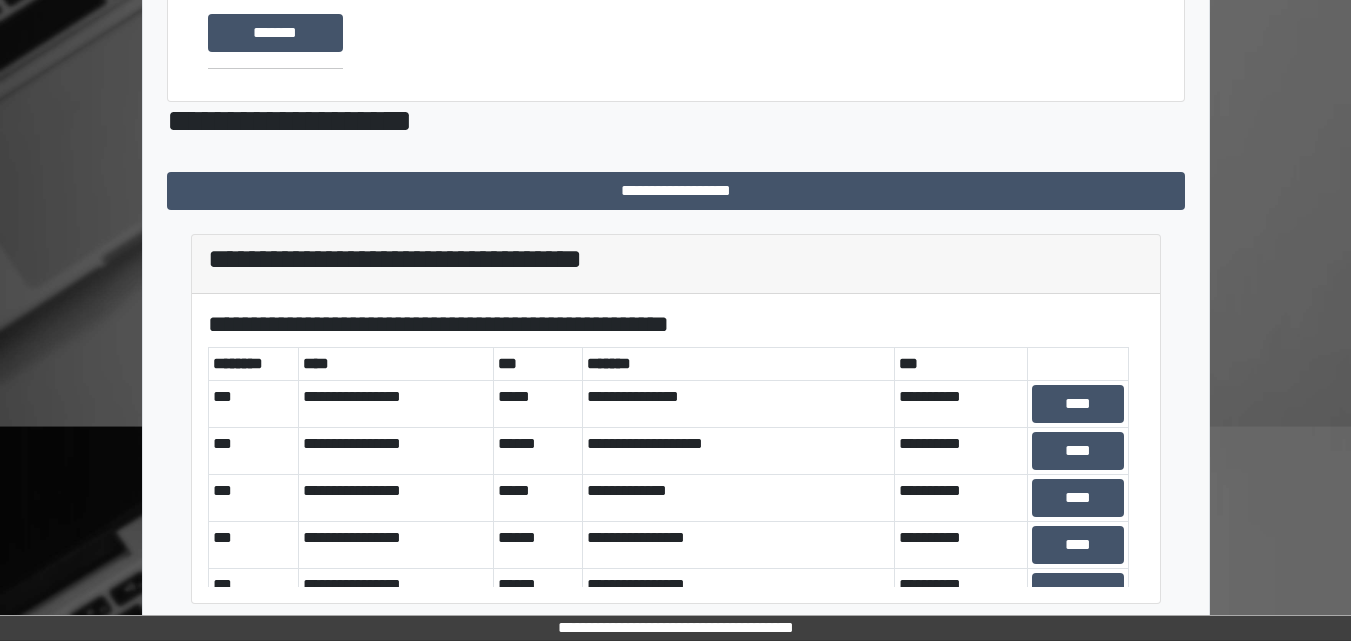 scroll, scrollTop: 329, scrollLeft: 0, axis: vertical 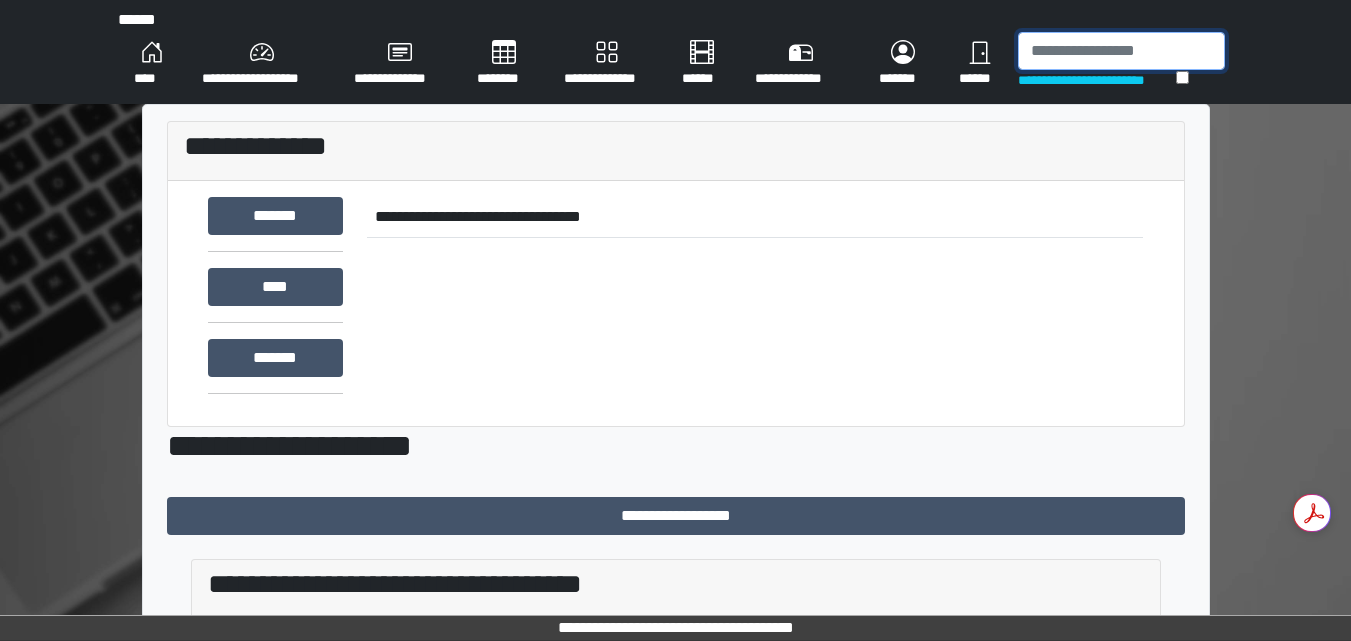 click at bounding box center [1121, 51] 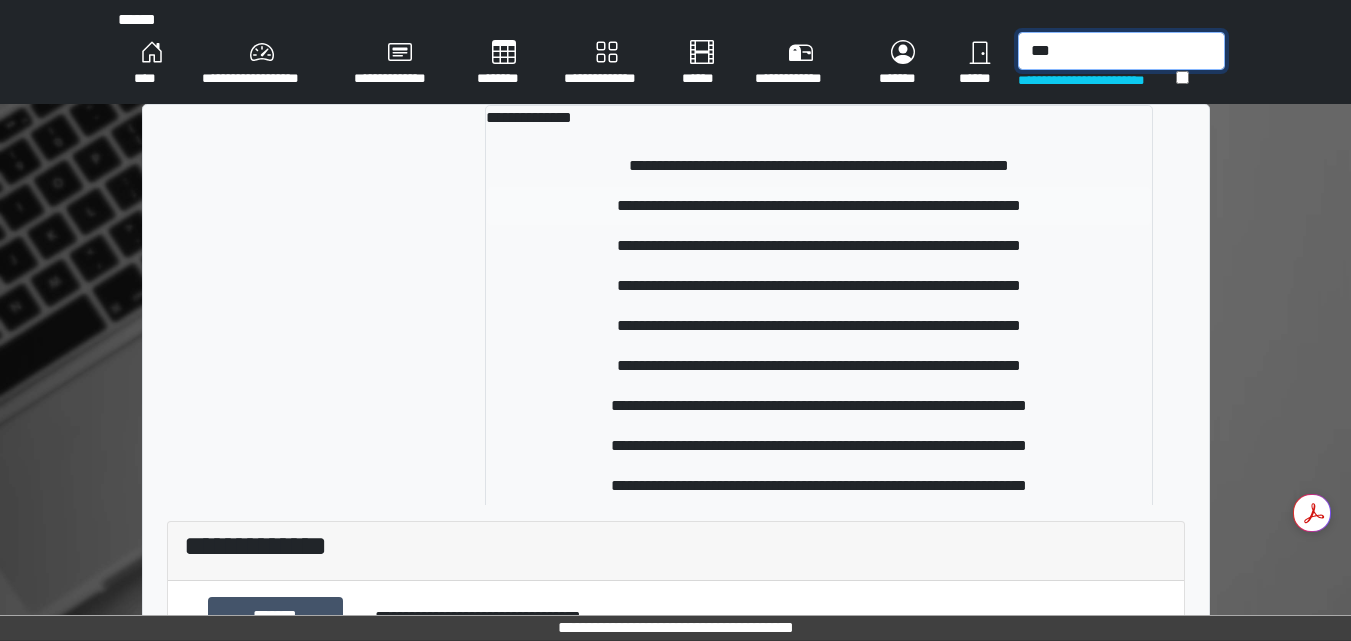 type on "***" 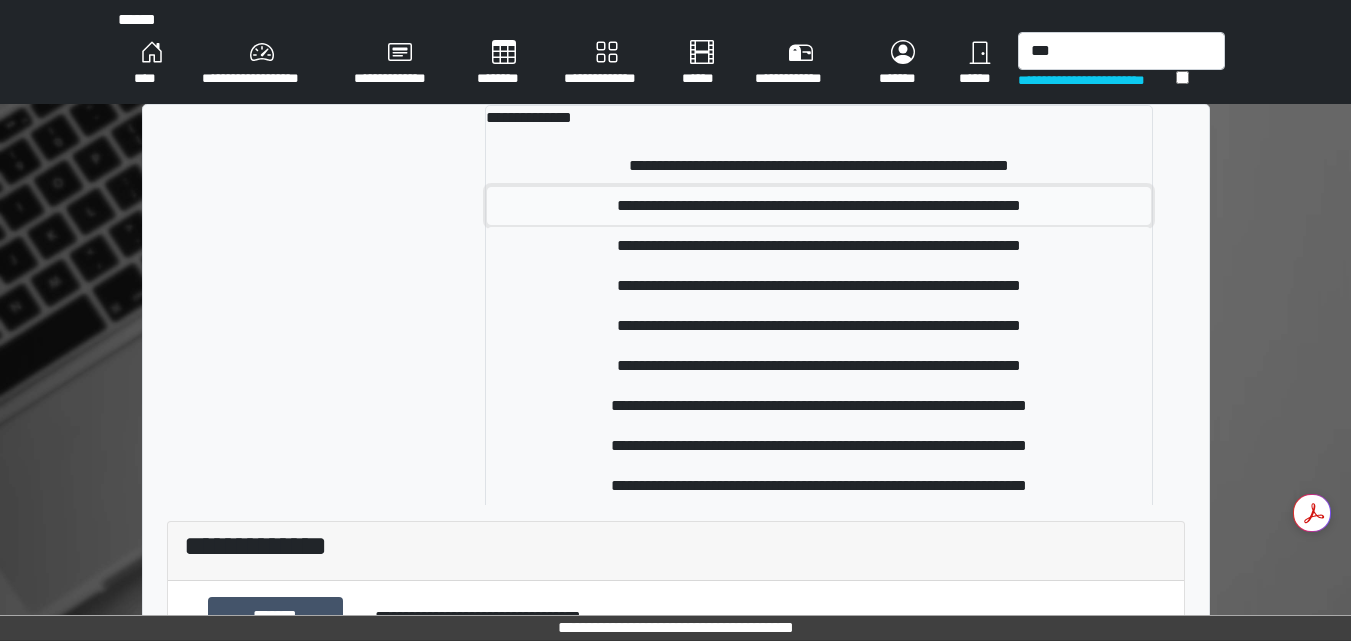 click on "**********" at bounding box center [819, 206] 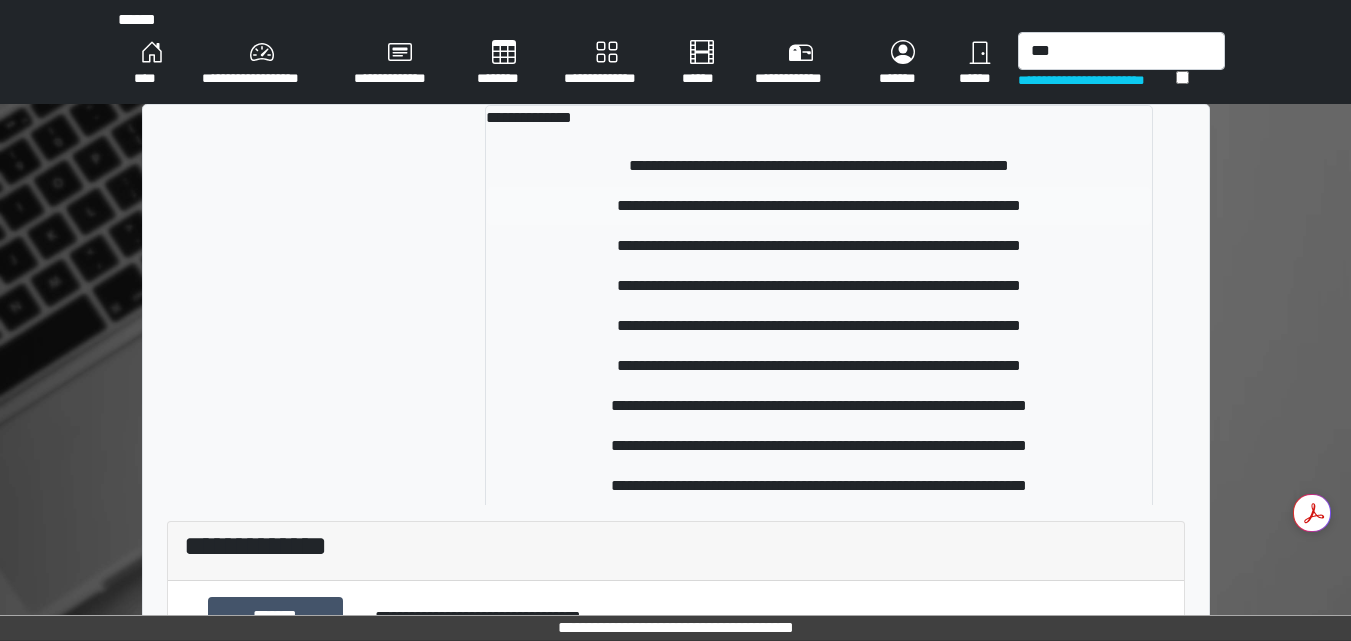 type 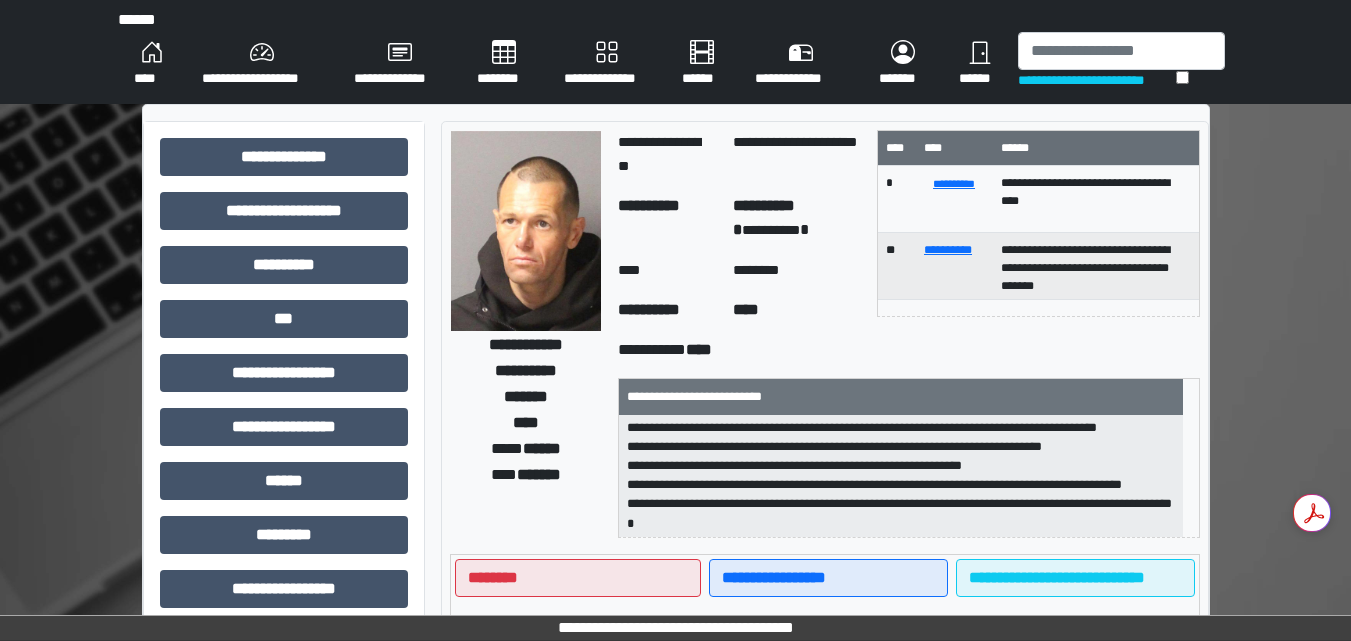 scroll, scrollTop: 0, scrollLeft: 0, axis: both 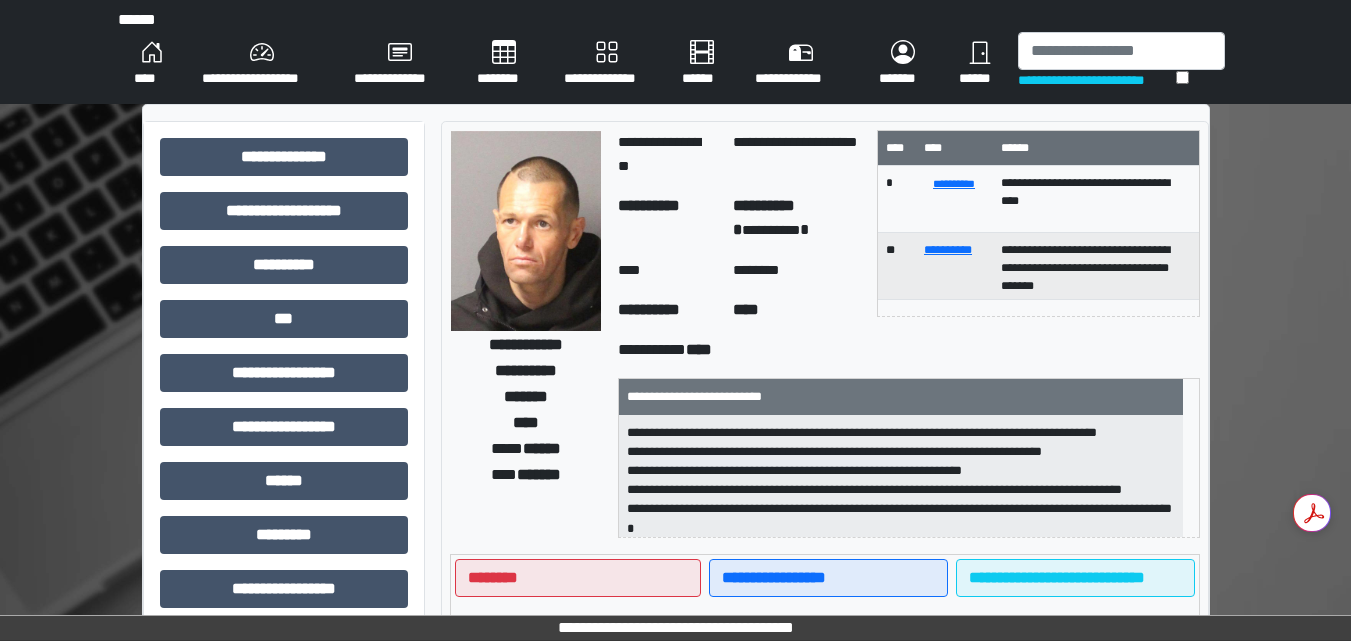 click on "****" at bounding box center (152, 64) 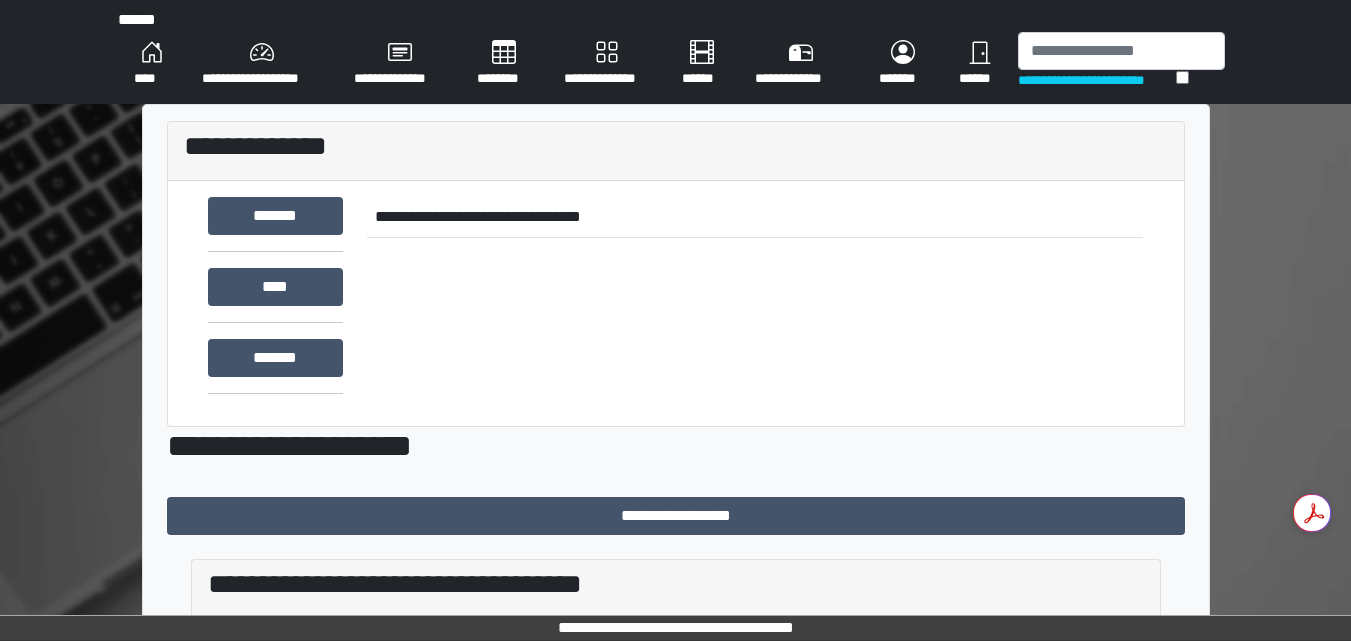 click on "****" at bounding box center [152, 64] 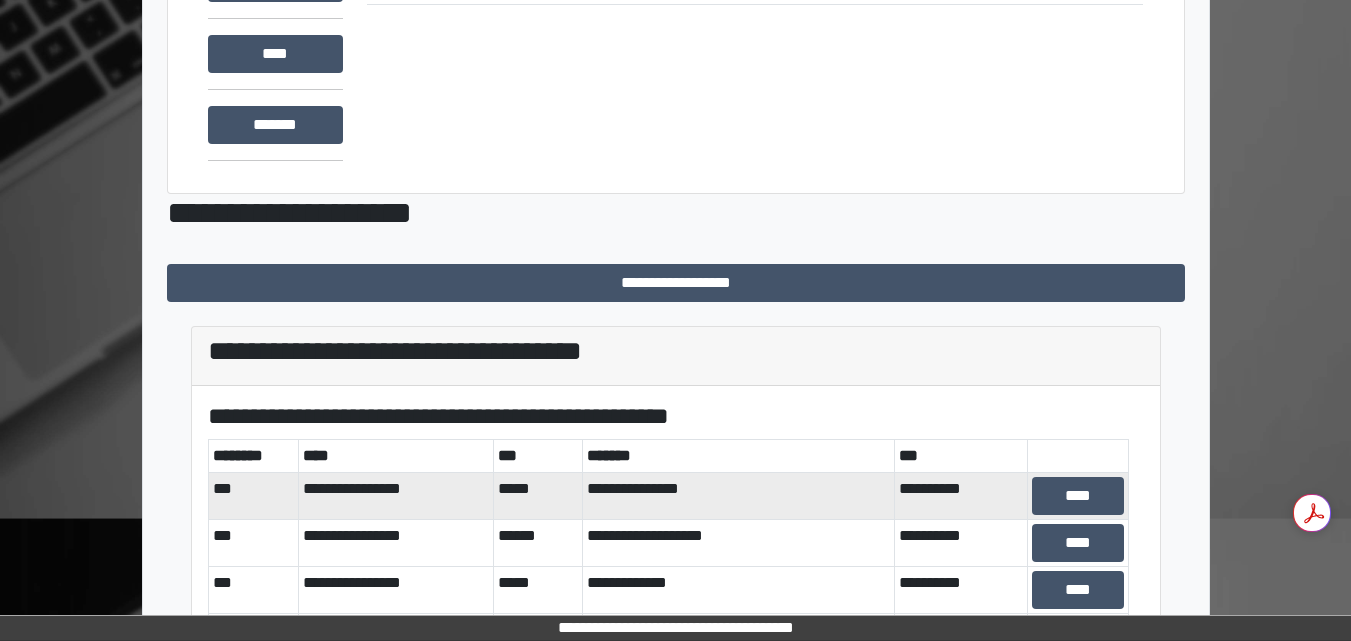 scroll, scrollTop: 229, scrollLeft: 0, axis: vertical 